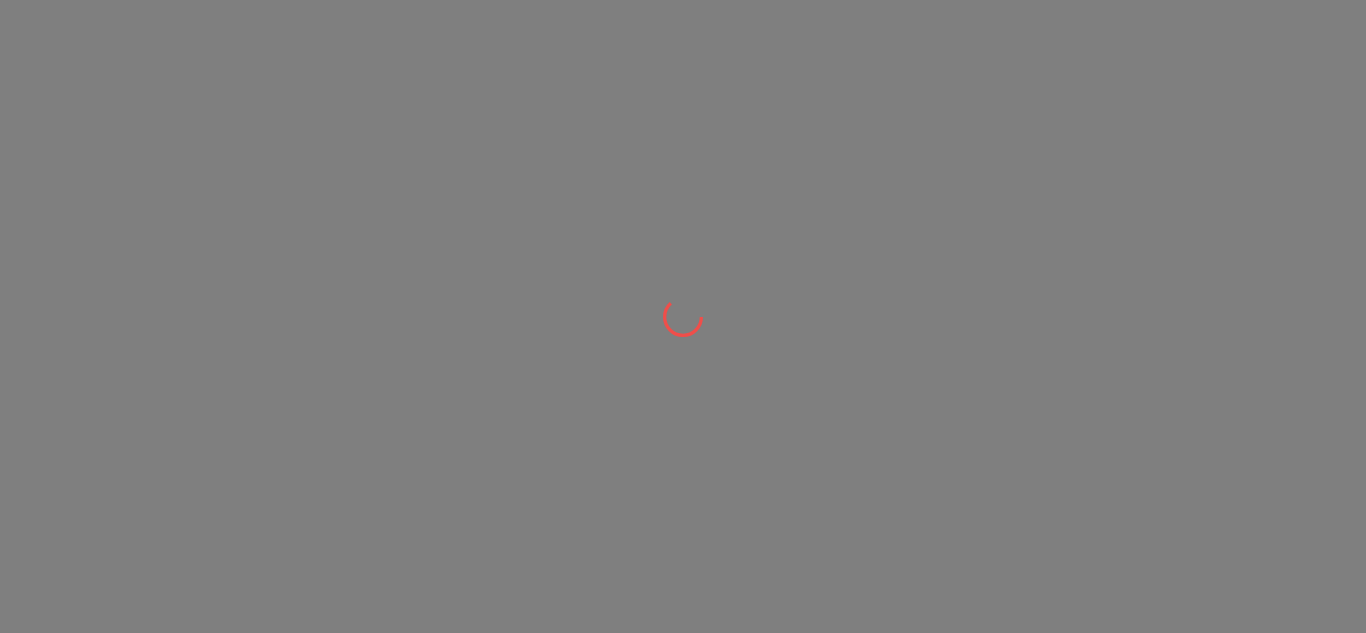 scroll, scrollTop: 0, scrollLeft: 0, axis: both 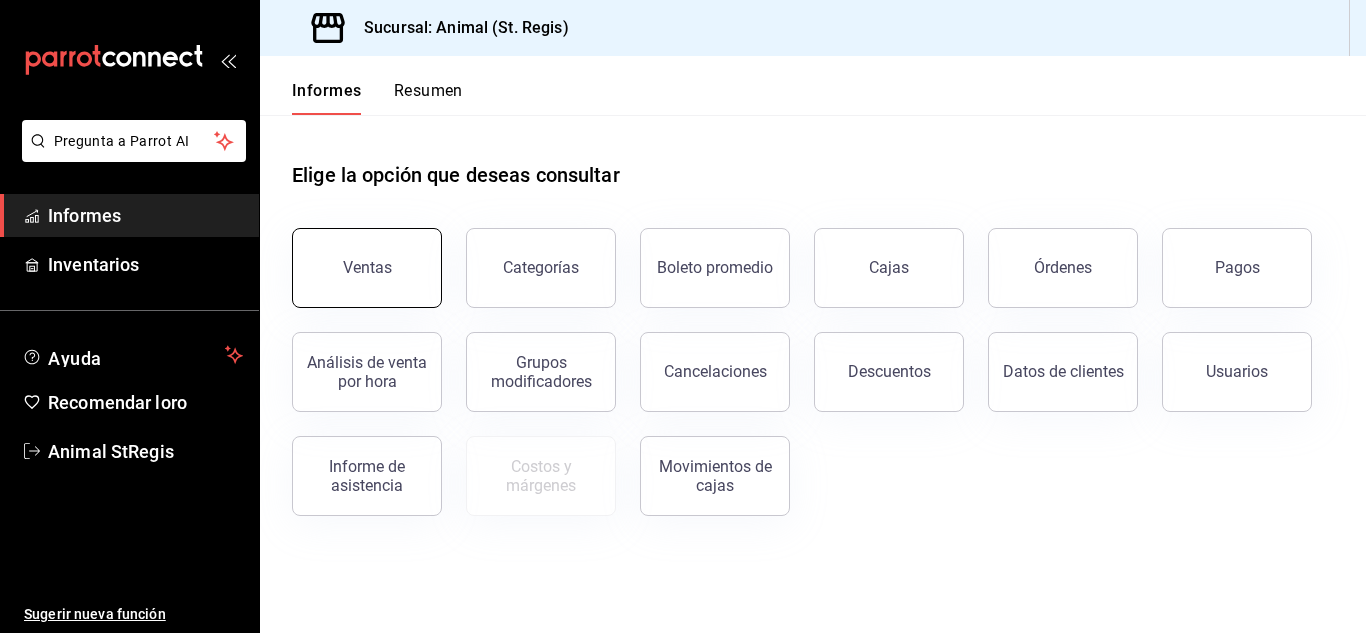 click on "Ventas" at bounding box center (367, 268) 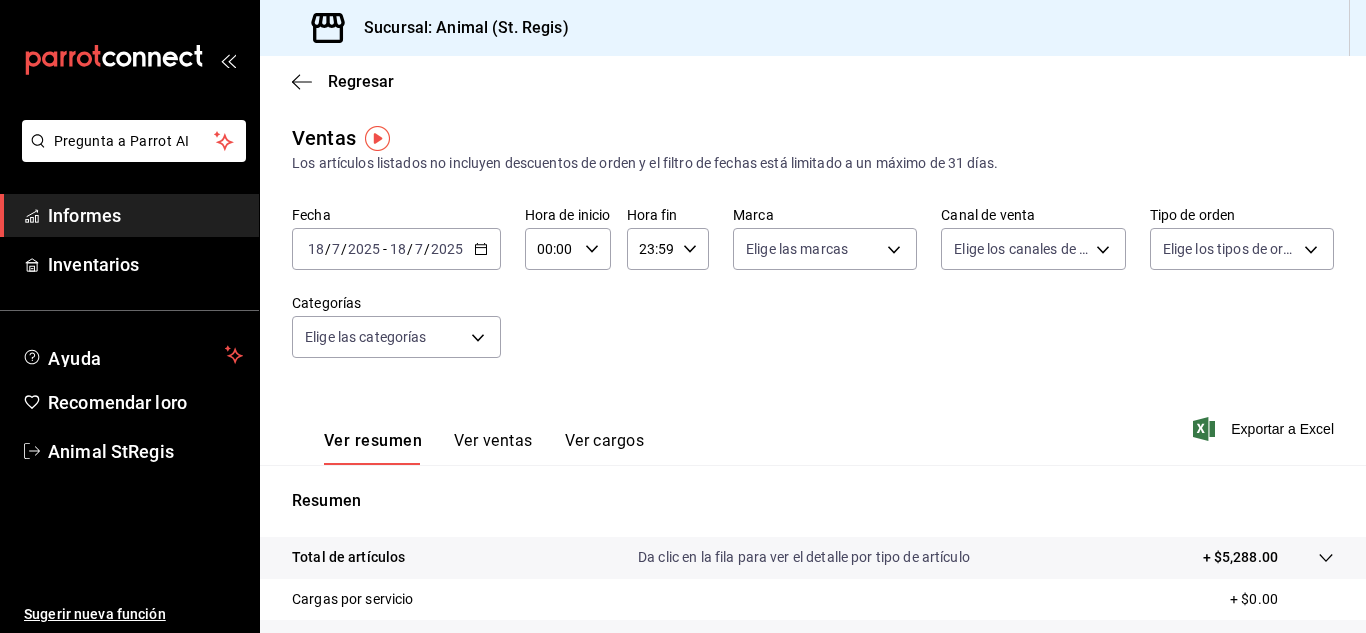 click 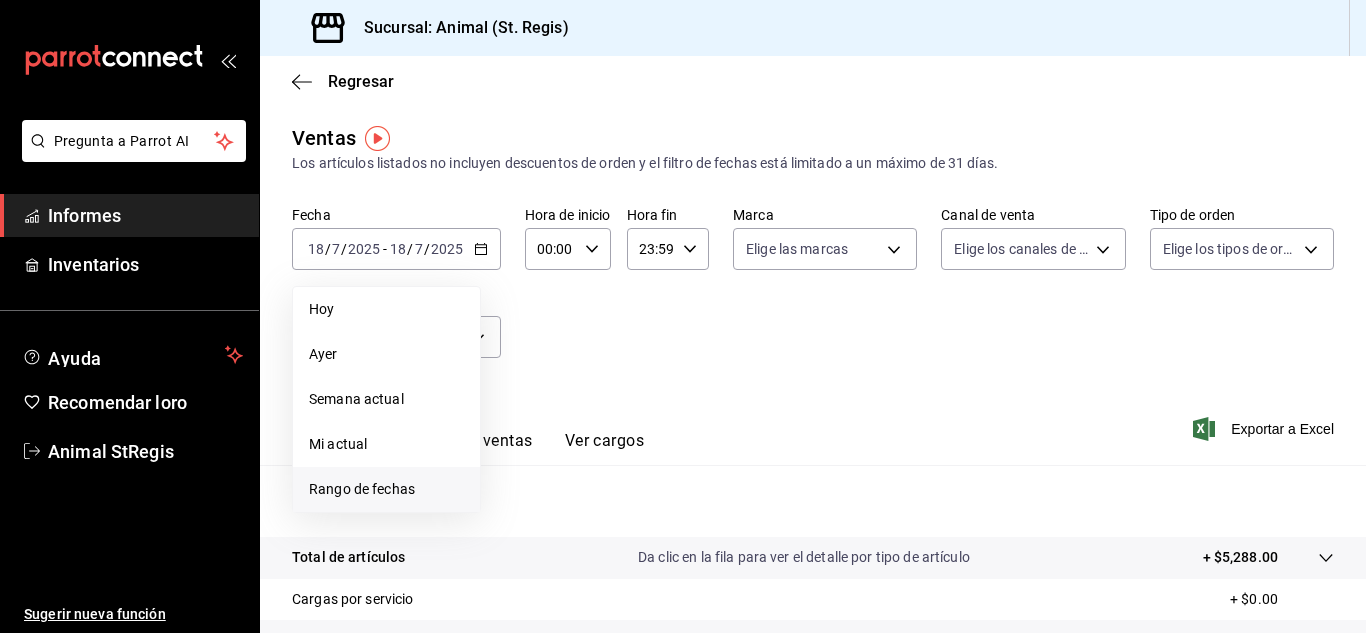 click on "Rango de fechas" at bounding box center (386, 489) 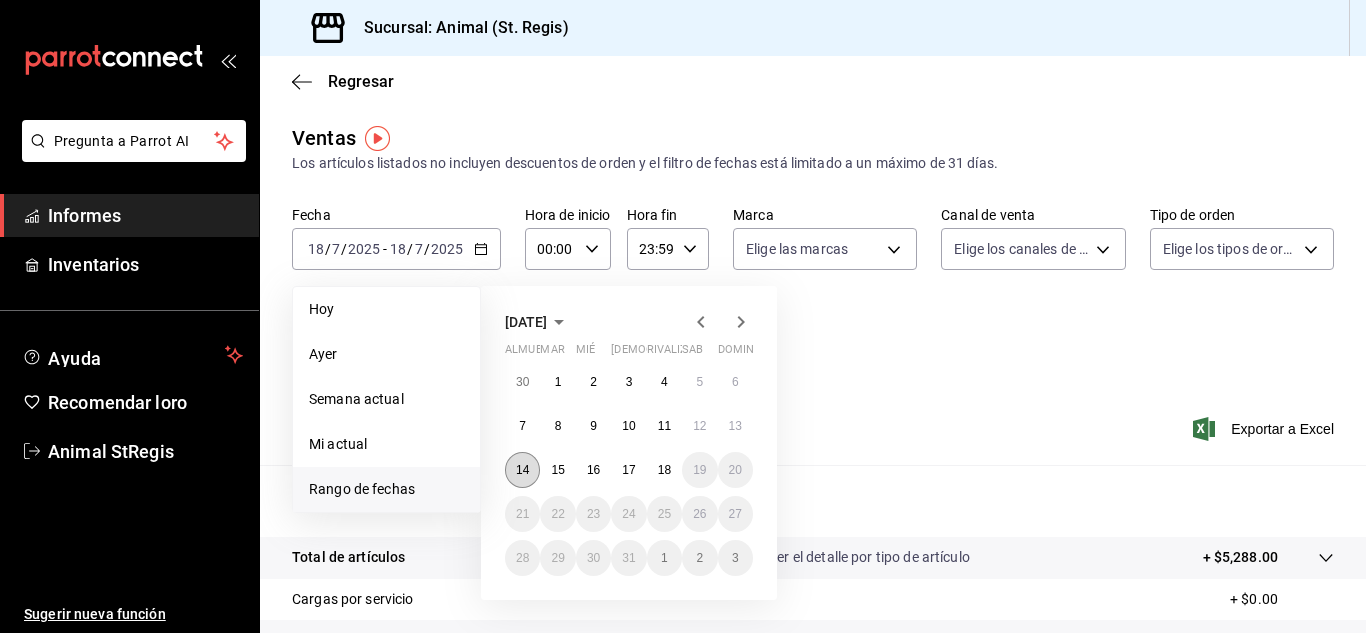 click on "14" at bounding box center [522, 470] 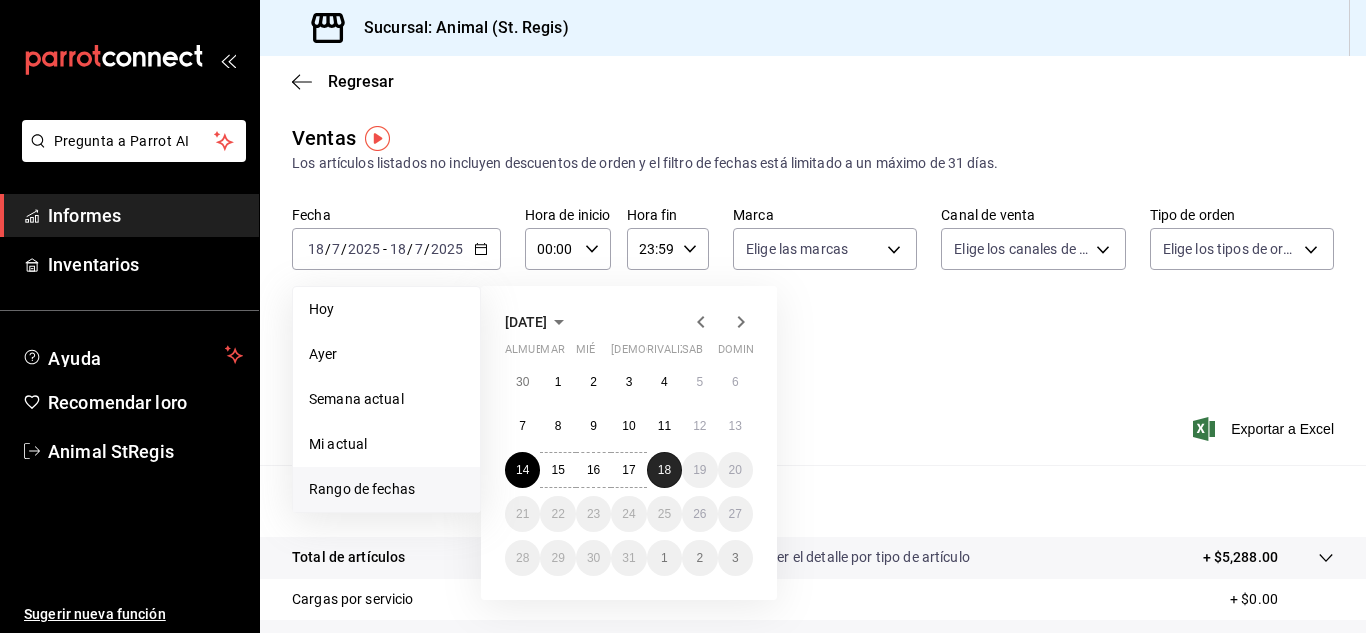 click on "18" at bounding box center (664, 470) 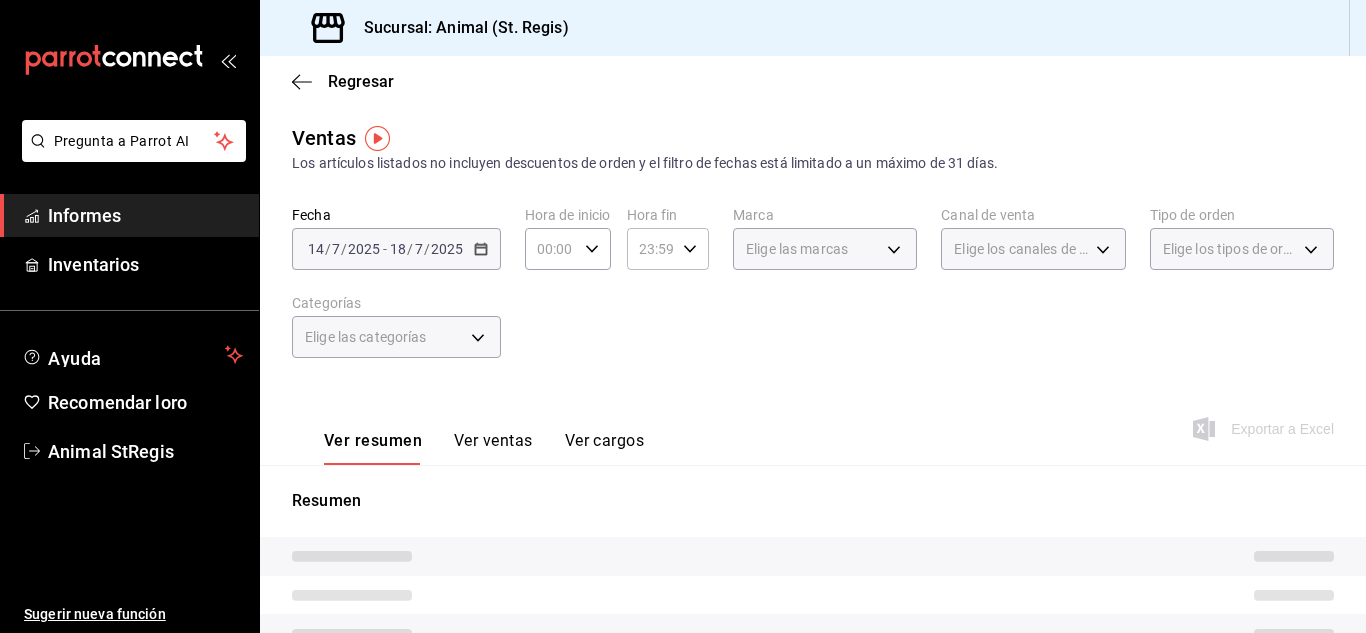click 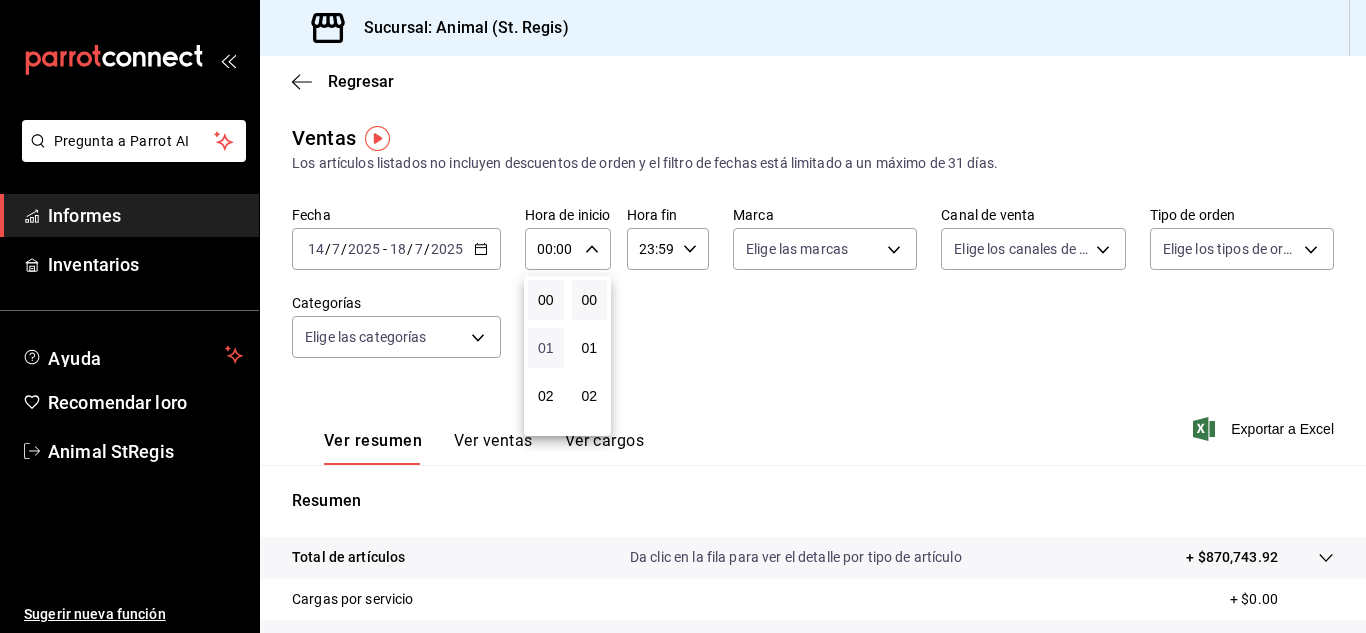 click on "01" at bounding box center (546, 348) 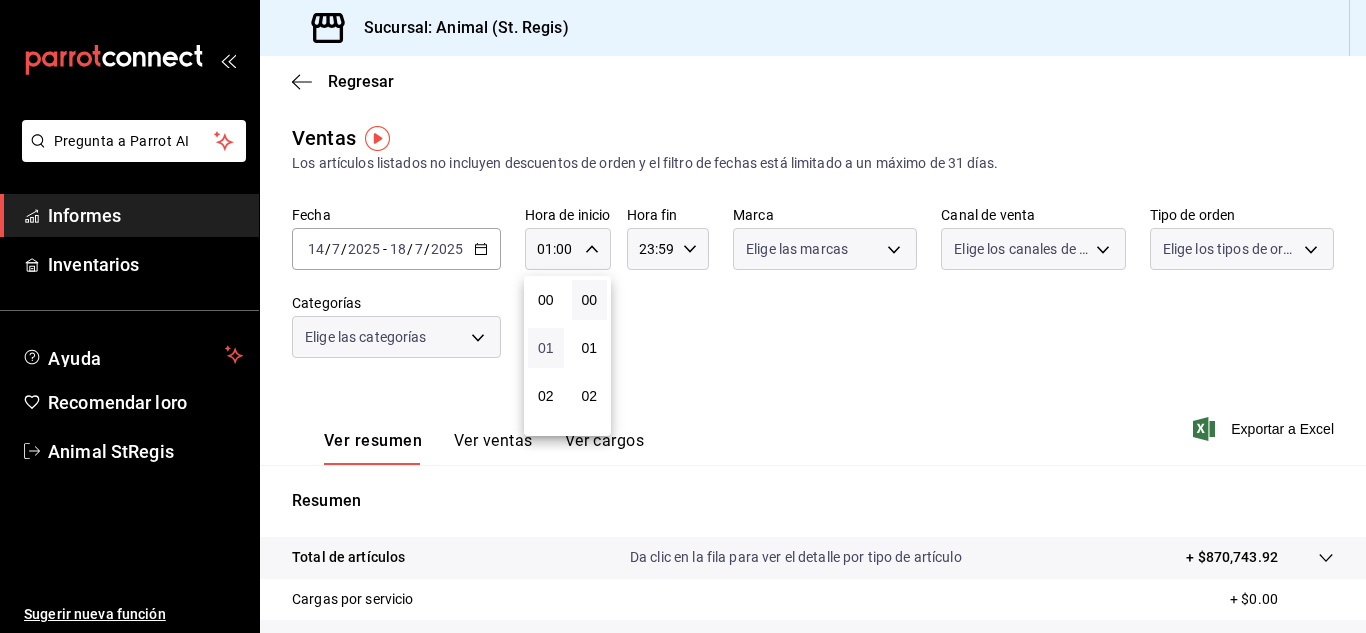 type 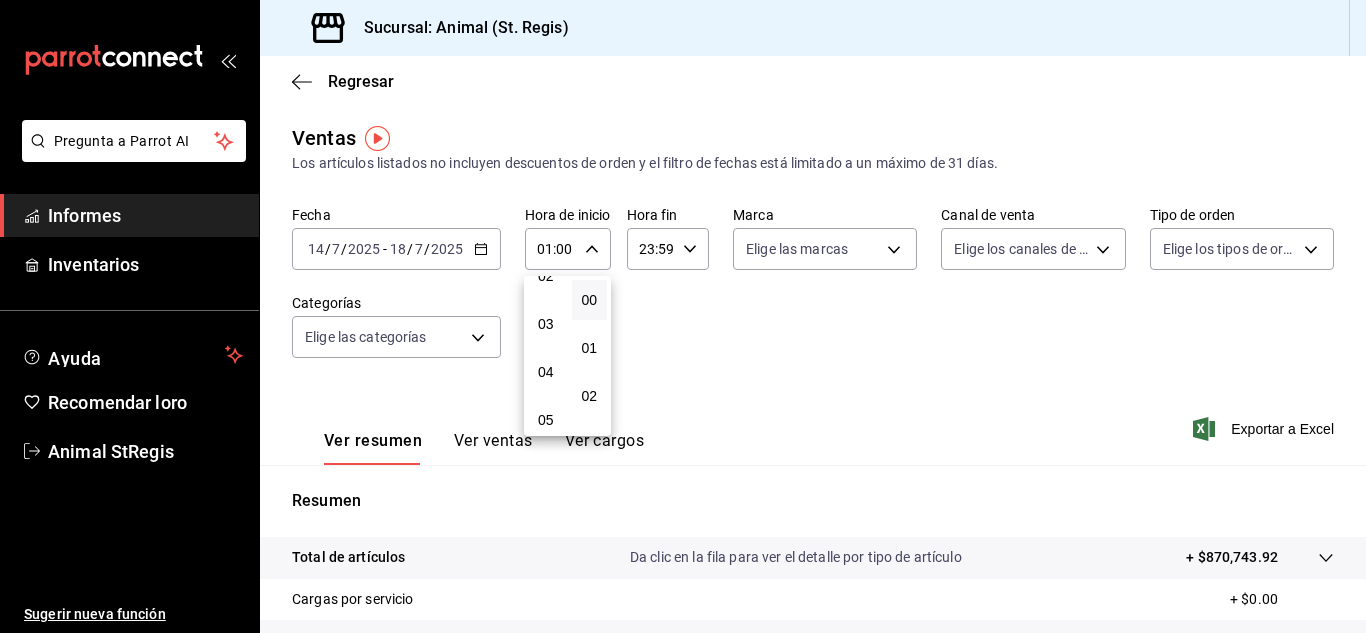 scroll, scrollTop: 160, scrollLeft: 0, axis: vertical 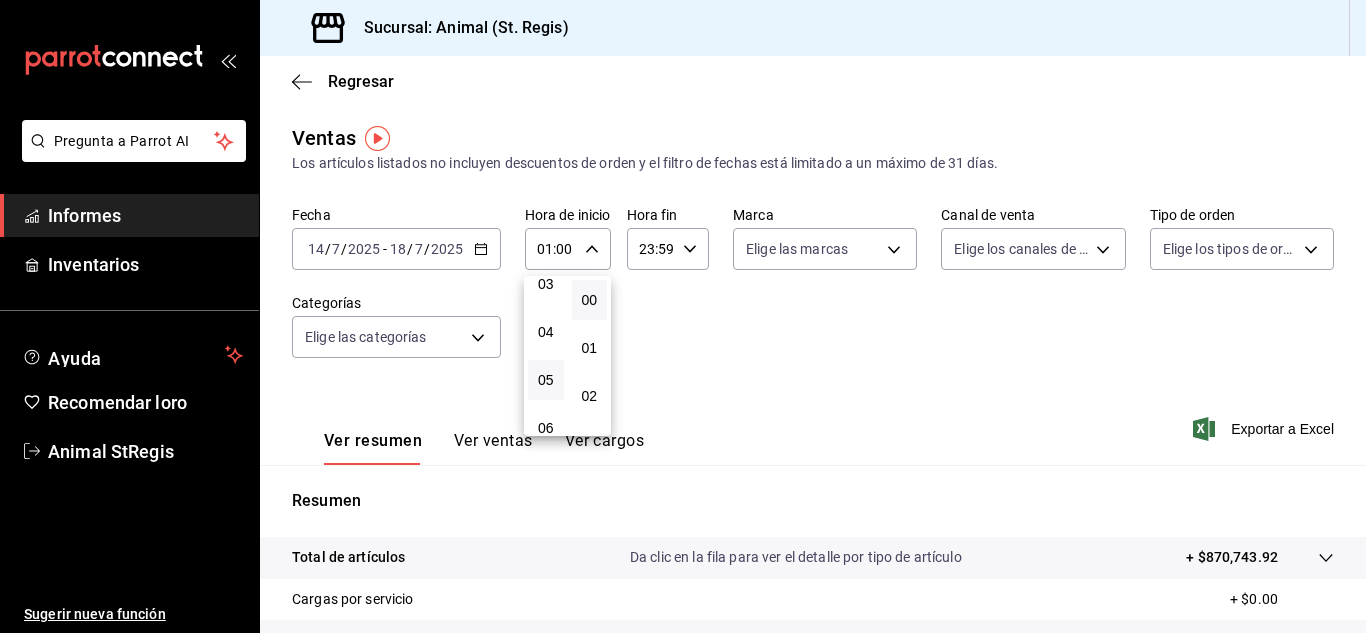 click on "05" at bounding box center (546, 380) 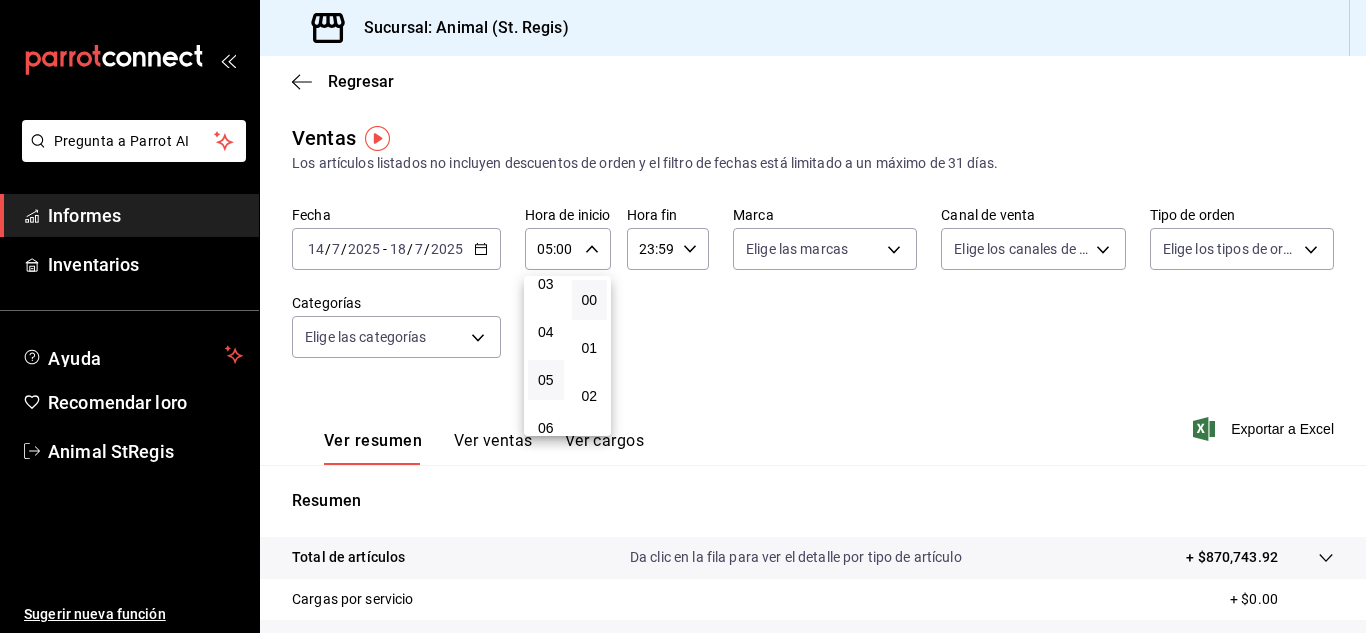 click at bounding box center (683, 316) 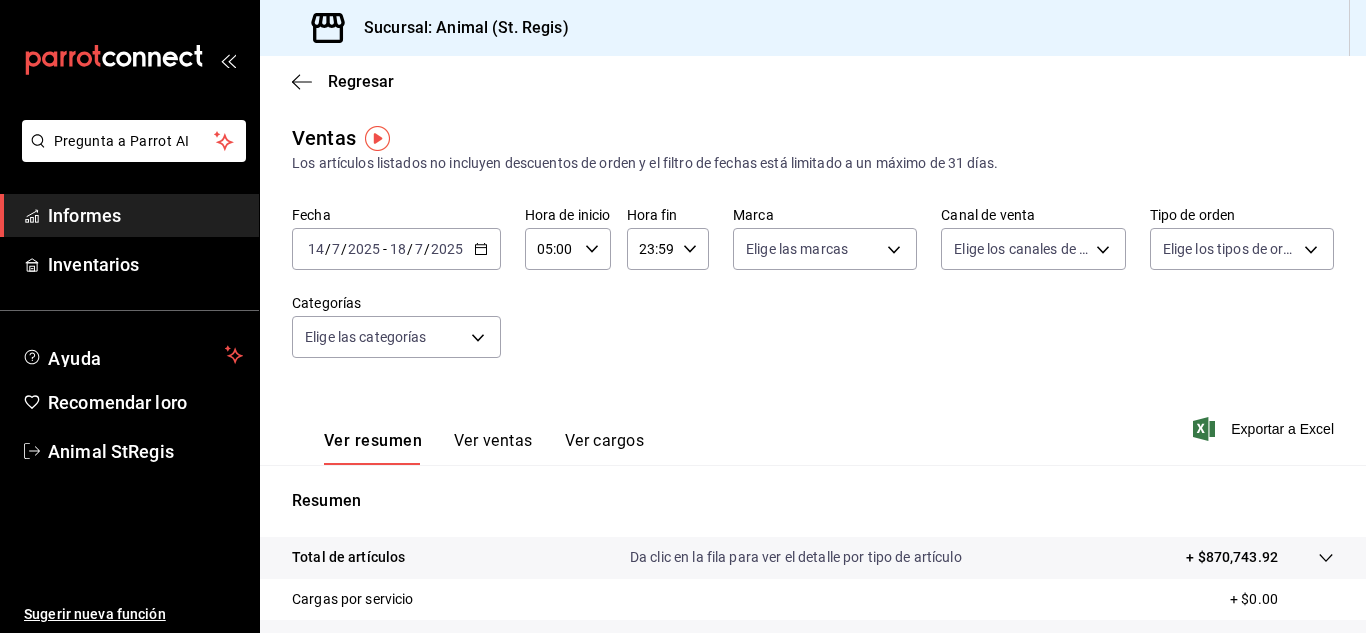 click 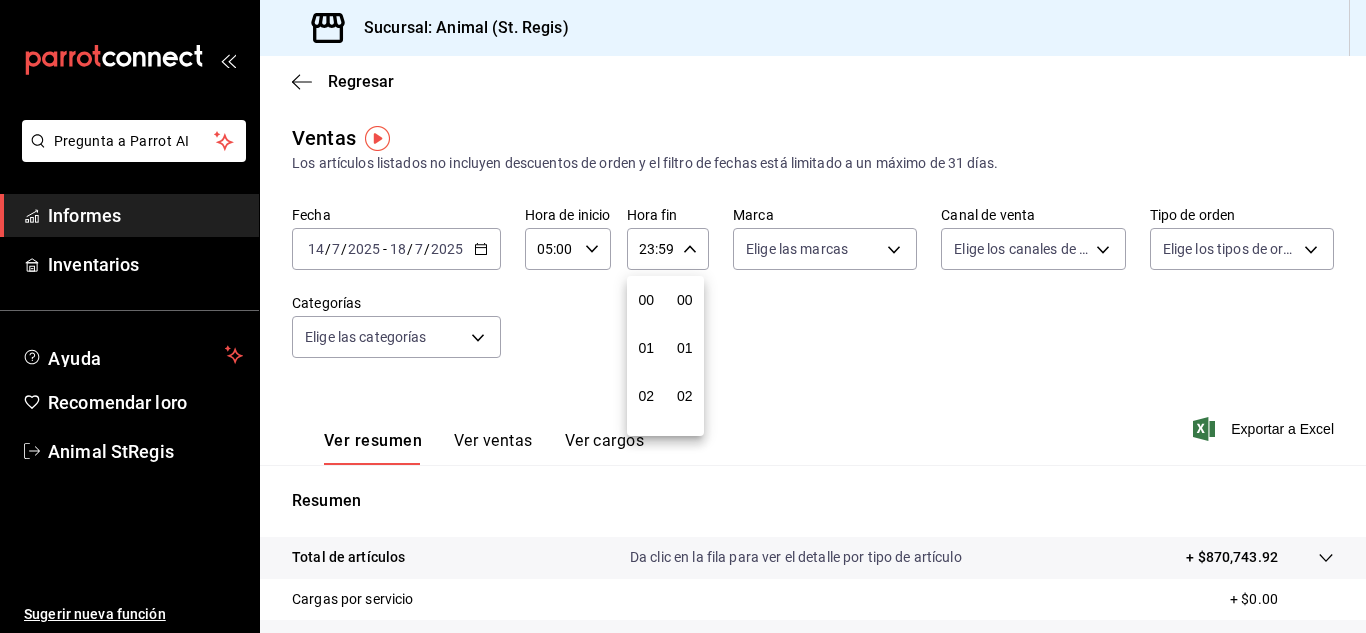 scroll, scrollTop: 992, scrollLeft: 0, axis: vertical 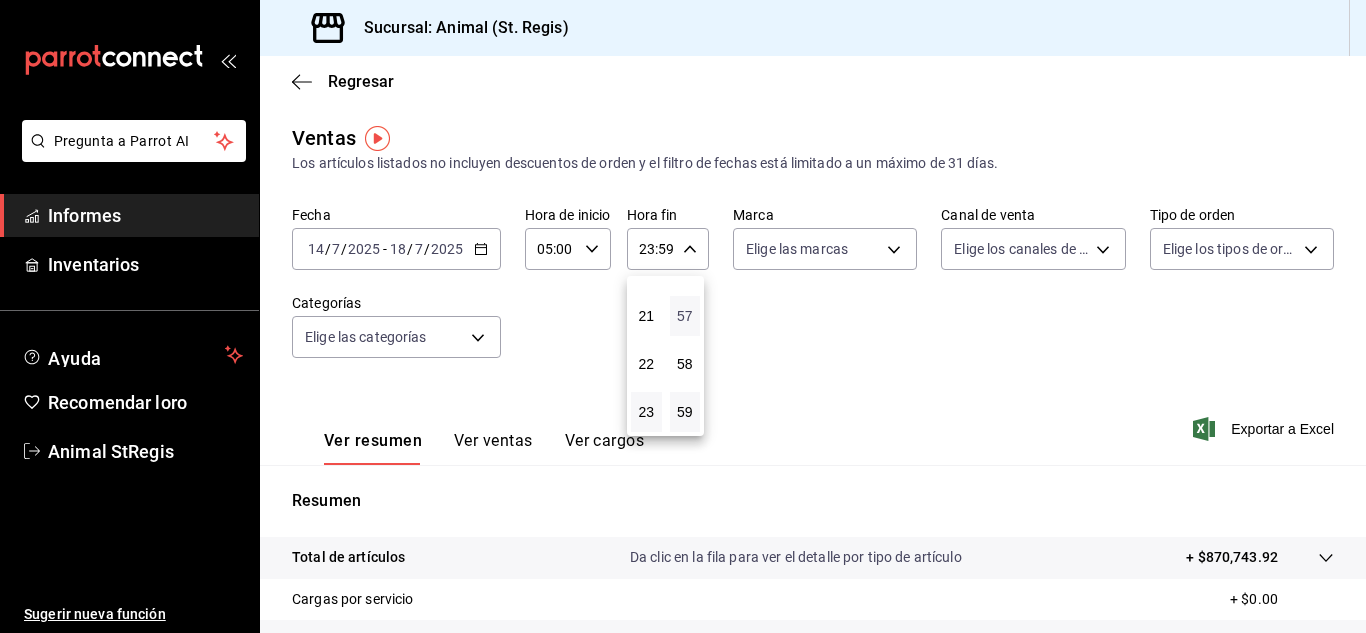 click on "57" at bounding box center [685, 316] 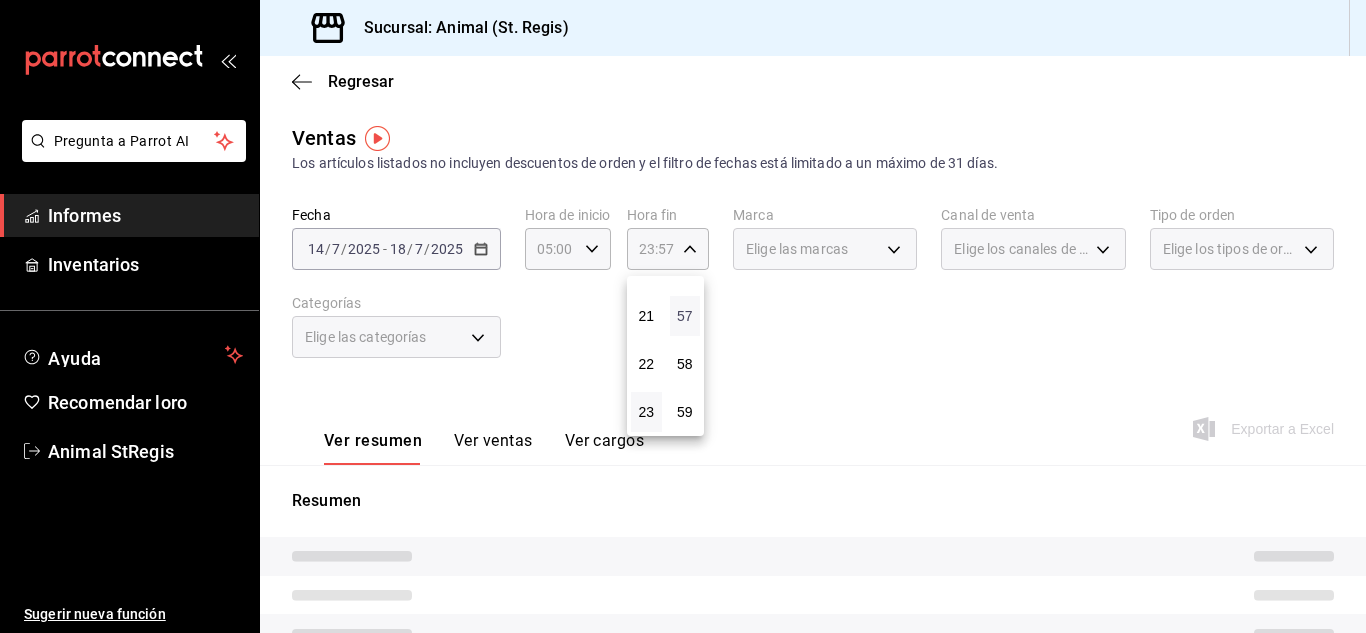 type 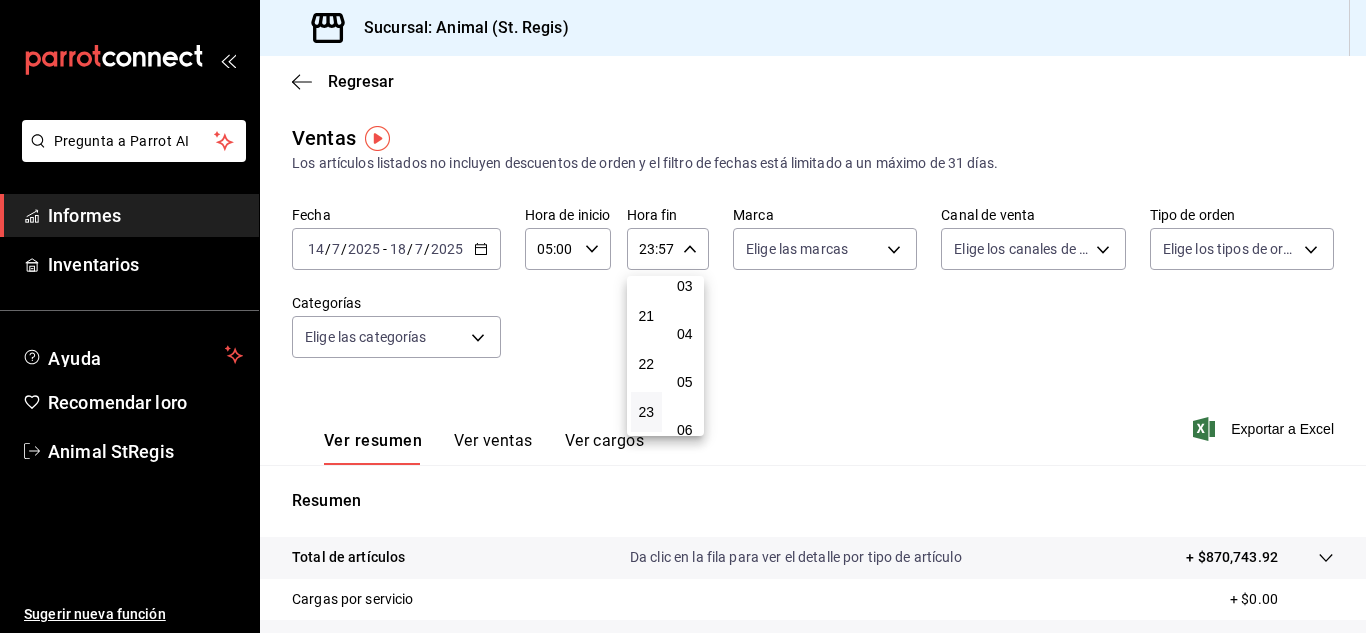 scroll, scrollTop: 0, scrollLeft: 0, axis: both 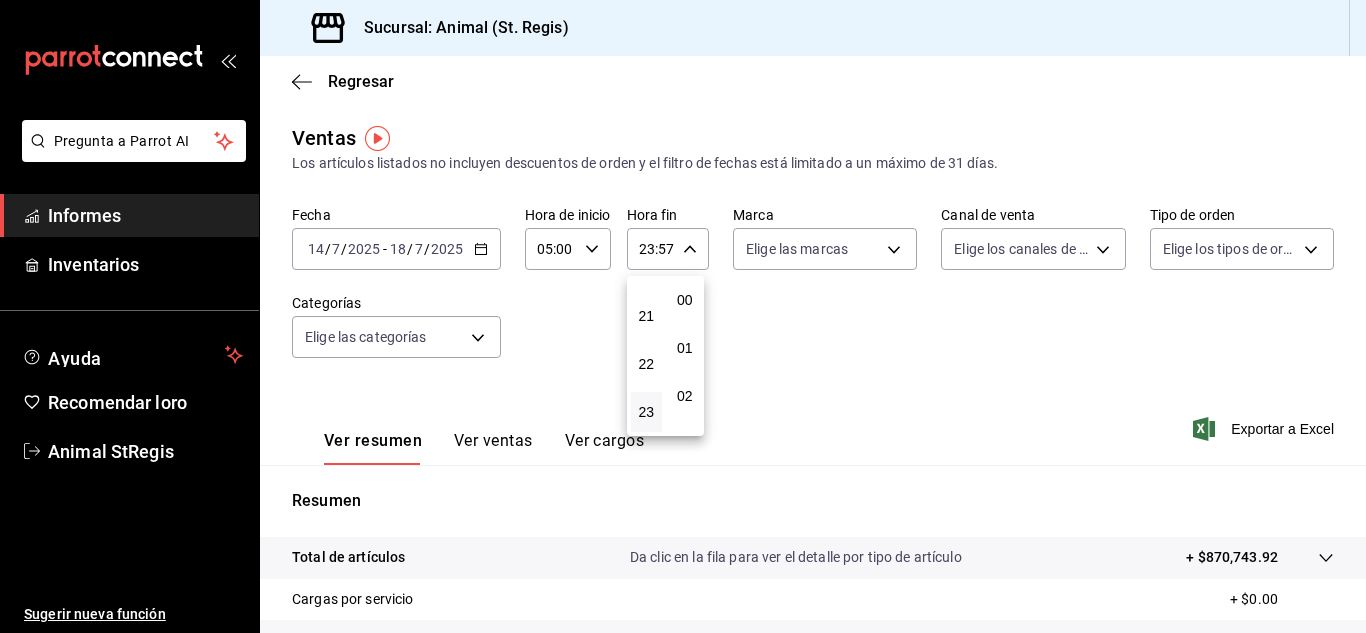click on "00" at bounding box center [685, 300] 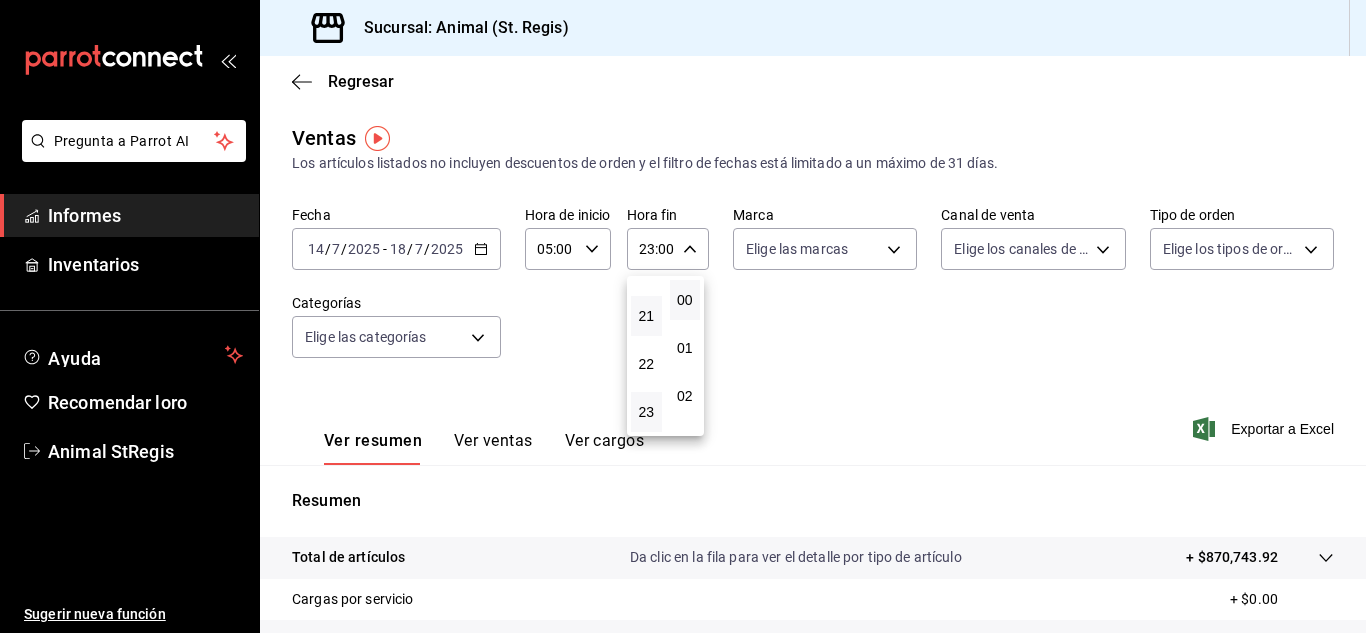 click on "21" at bounding box center (646, 316) 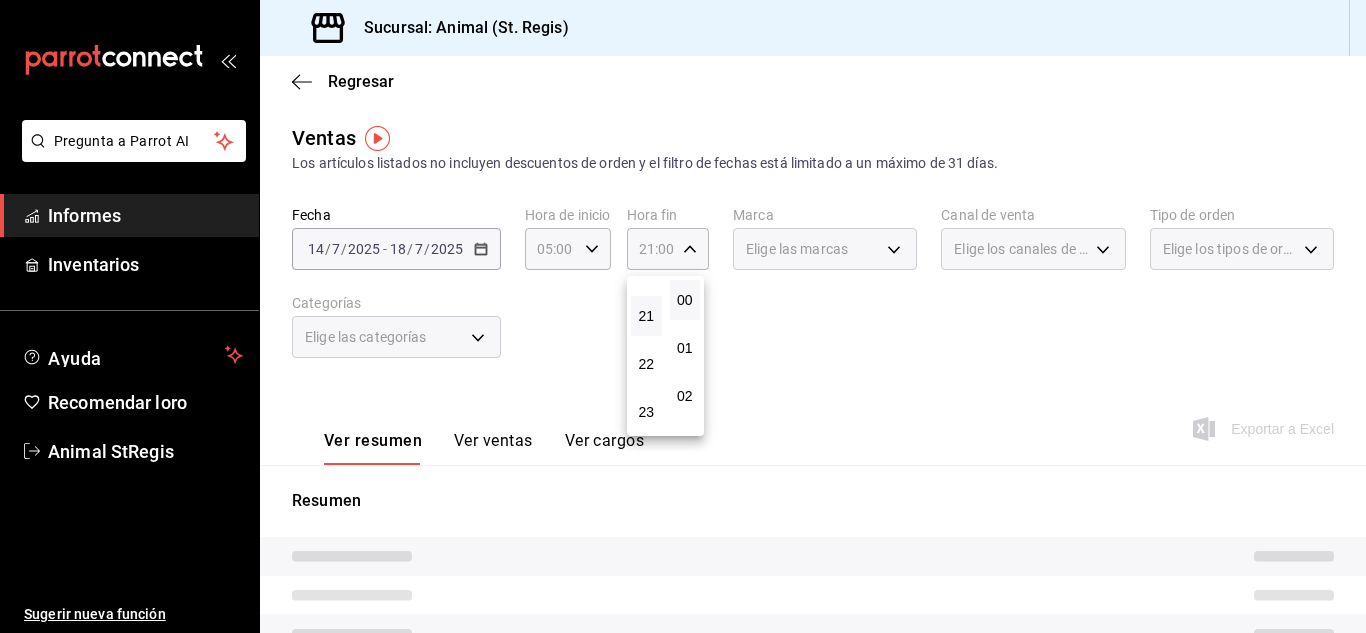 type 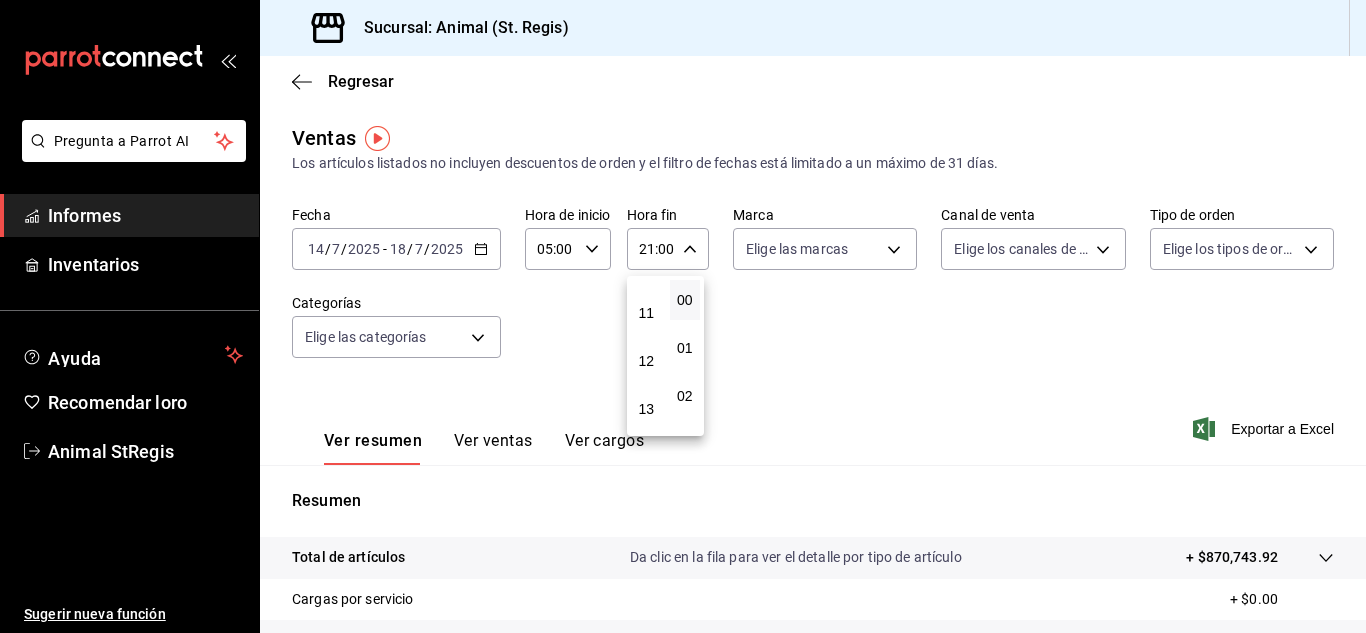 scroll, scrollTop: 512, scrollLeft: 0, axis: vertical 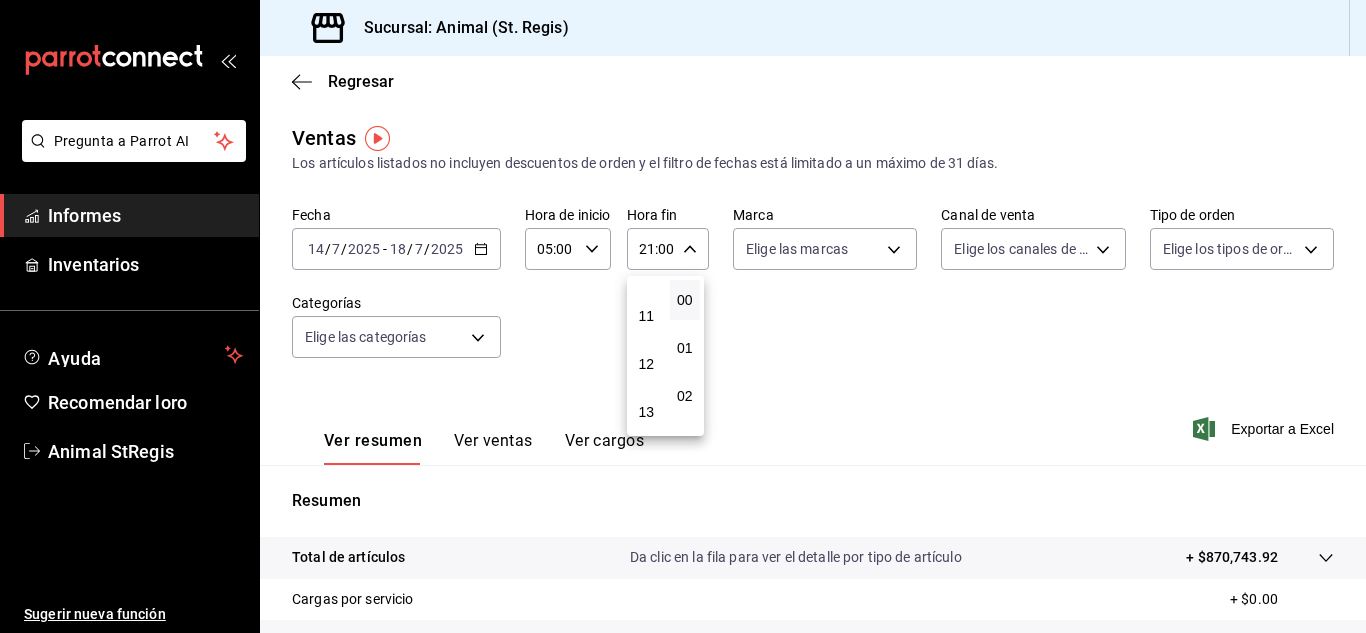 click on "11" at bounding box center (646, 316) 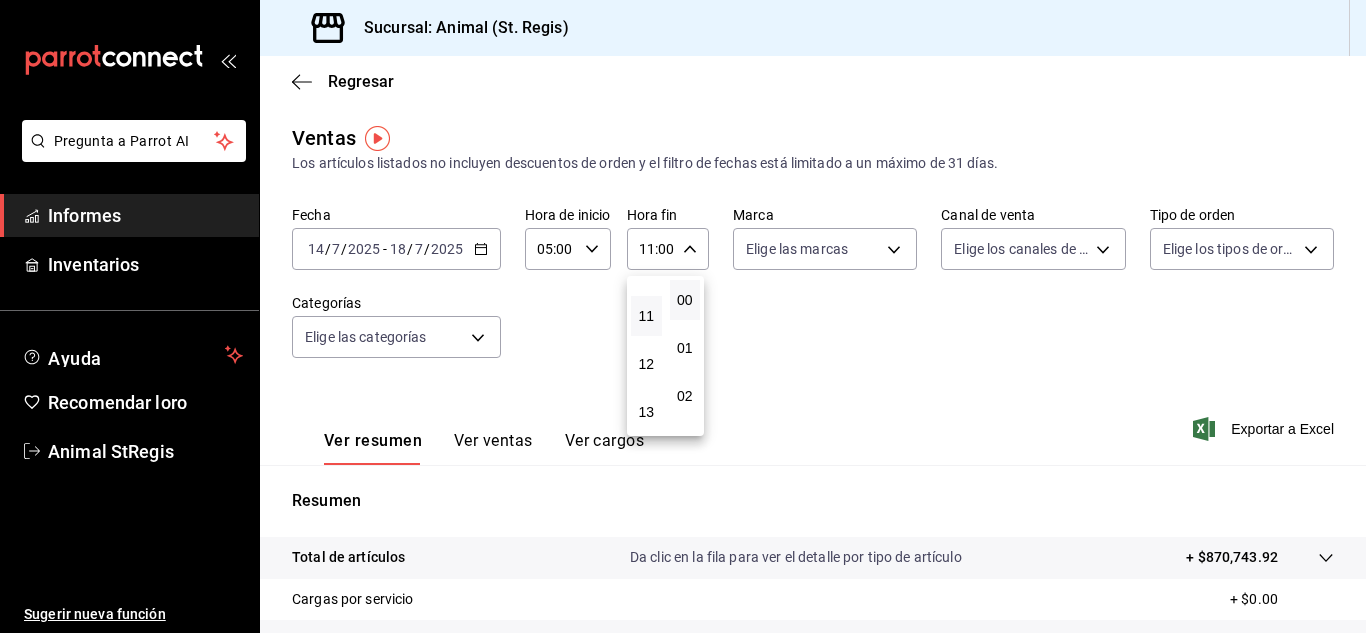 click at bounding box center (683, 316) 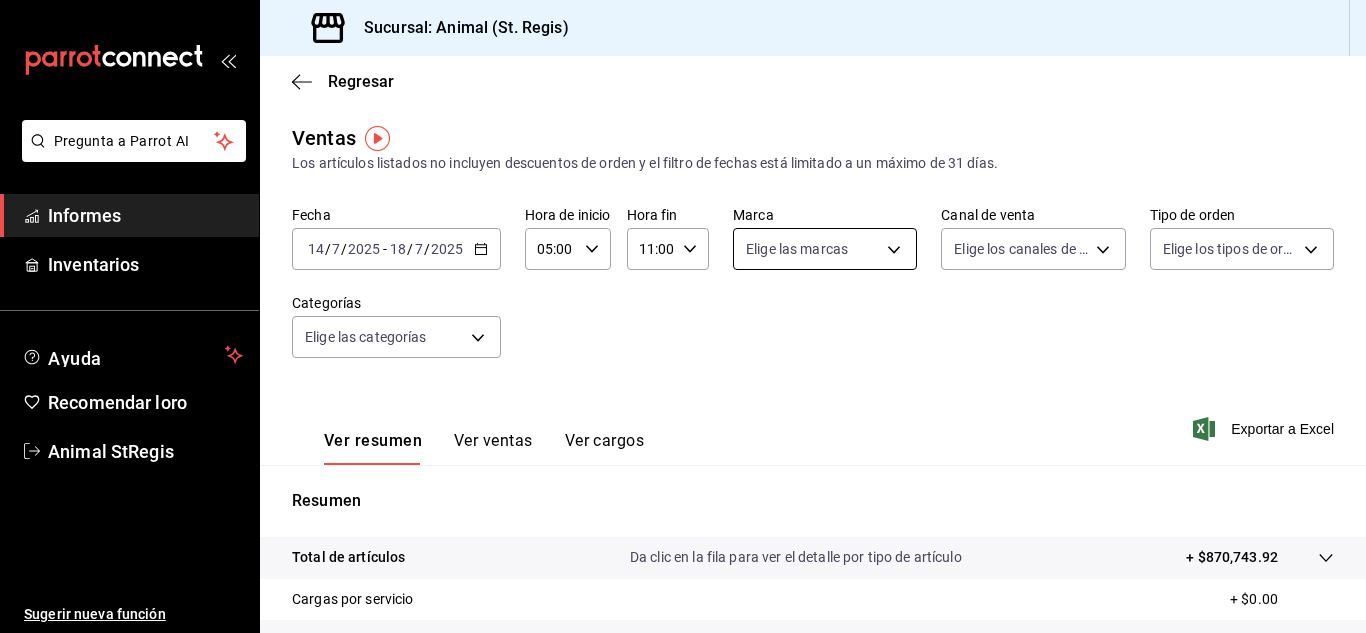 click on "Pregunta a Parrot AI Informes   Inventarios   Ayuda Recomendar loro   Animal StRegis   Sugerir nueva función   Sucursal: Animal (St. Regis) Regresar Ventas Los artículos listados no incluyen descuentos de orden y el filtro de fechas está limitado a un máximo de 31 días. Fecha [DATE] [DATE] - [DATE] [DATE] Hora de inicio 05:00 Hora de inicio Hora fin 11:00 Hora fin Marca Elige las marcas Canal de venta Elige los canales de venta Tipo de orden Elige los tipos de orden Categorías Elige las categorías Ver resumen Ver ventas Ver cargos Exportar a Excel Resumen Total de artículos Da clic en la fila para ver el detalle por tipo de artículo + $870,743.92 Cargas por servicio + $0.00 Venta bruta = $870,743.92 Descuentos totales - $11,361.00 Certificados de regalo - $0.00 Venta total = $859,382.92 Impuestos - $118,535.58 Venta neta = $740,847.34 Texto original Valora esta traducción Tu opinión servirá para ayudar a mejorar el Traductor de Google Pregunta a Parrot AI Informes     Ayuda" at bounding box center (683, 316) 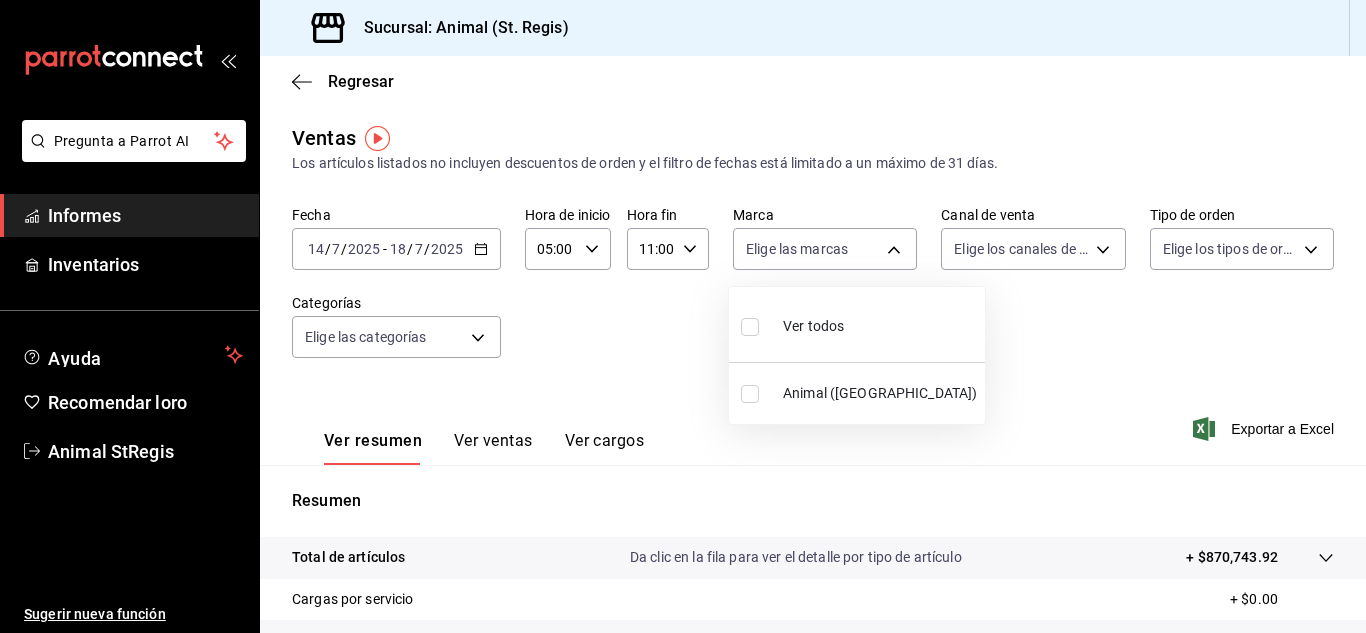 click at bounding box center (750, 327) 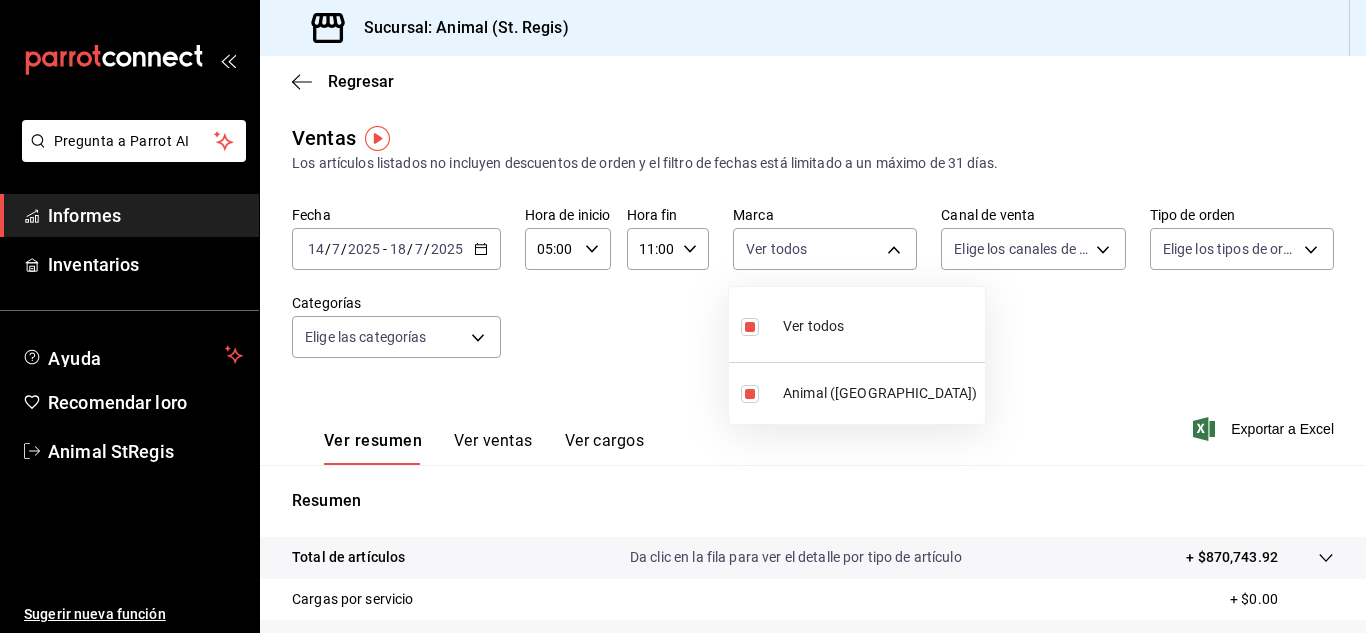 click at bounding box center (683, 316) 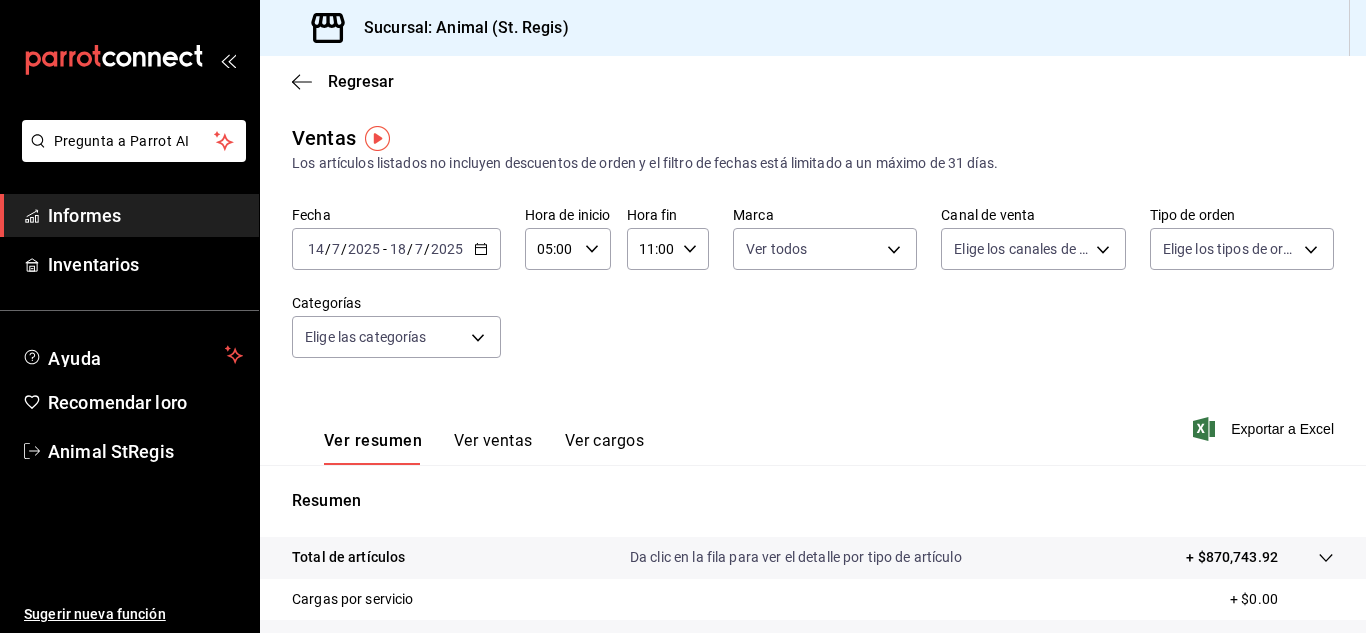 click on "Pregunta a Parrot AI Informes   Inventarios   Ayuda Recomendar loro   Animal StRegis   Sugerir nueva función   Sucursal: Animal (St. Regis) Regresar Ventas Los artículos listados no incluyen descuentos de orden y el filtro de fechas está limitado a un máximo de 31 días. Fecha [DATE] [DATE] - [DATE] [DATE] Hora de inicio 05:00 Hora de inicio Hora fin 11:00 Hora fin Marca Ver todos 3f39fcdc-c8c4-4fff-883a-47b345d9391c Canal de venta Elige los canales de venta Tipo de orden Elige los tipos de orden Categorías Elige las categorías Ver resumen Ver ventas Ver cargos Exportar a Excel Resumen Total de artículos Da clic en la fila para ver el detalle por tipo de artículo + $870,743.92 Cargas por servicio + $0.00 Venta bruta = $870,743.92 Descuentos totales - $11,361.00 Certificados de regalo - $0.00 Venta total = $859,382.92 Impuestos - $118,535.58 Venta neta = $740,847.34 Texto original Valora esta traducción Tu opinión servirá para ayudar a mejorar el Traductor de Google Informes" at bounding box center [683, 316] 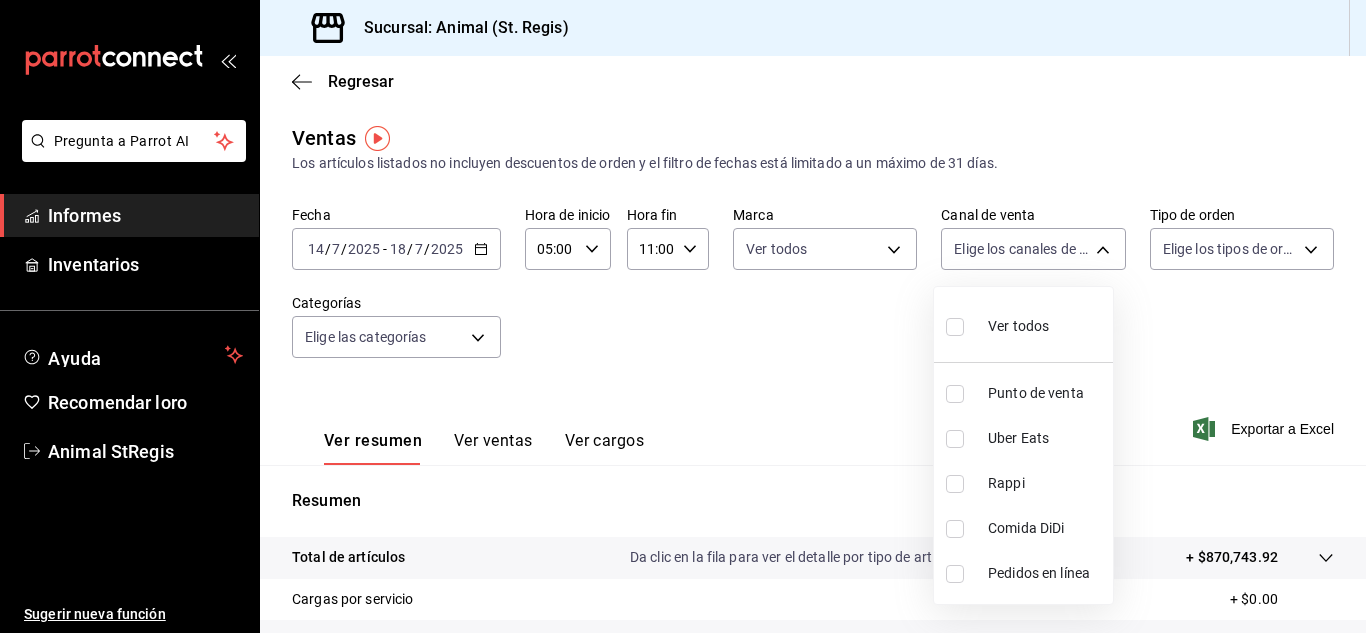 click at bounding box center (955, 327) 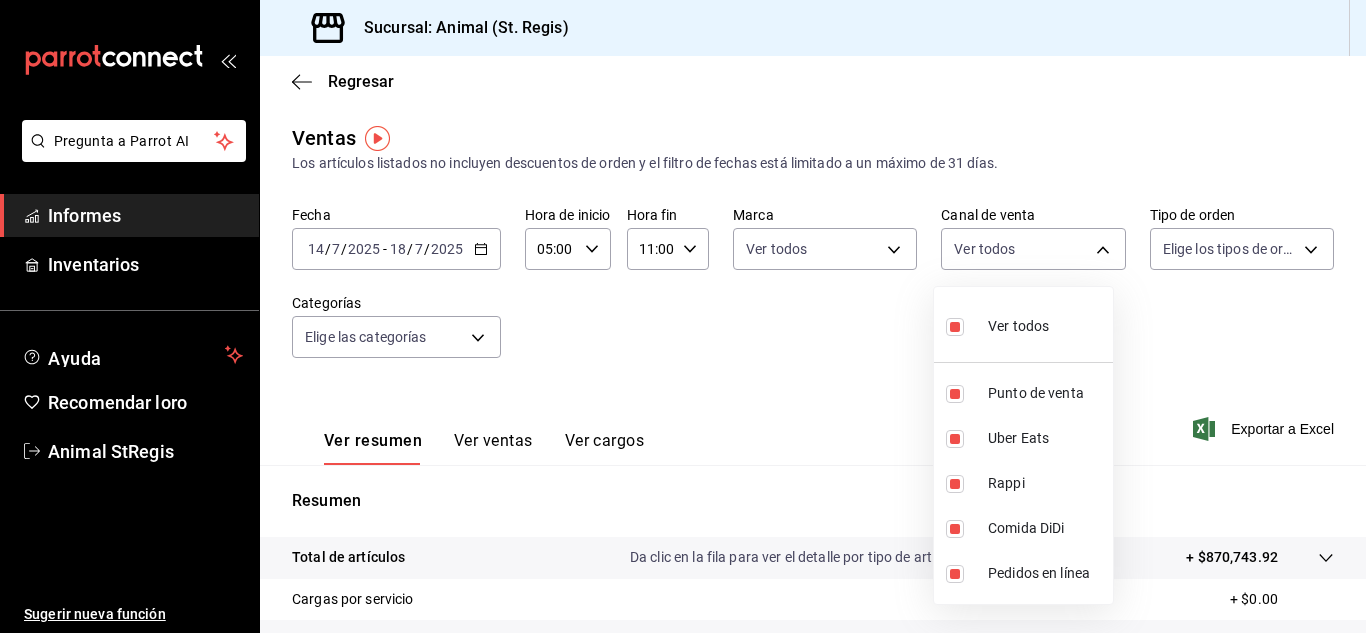 click at bounding box center [683, 316] 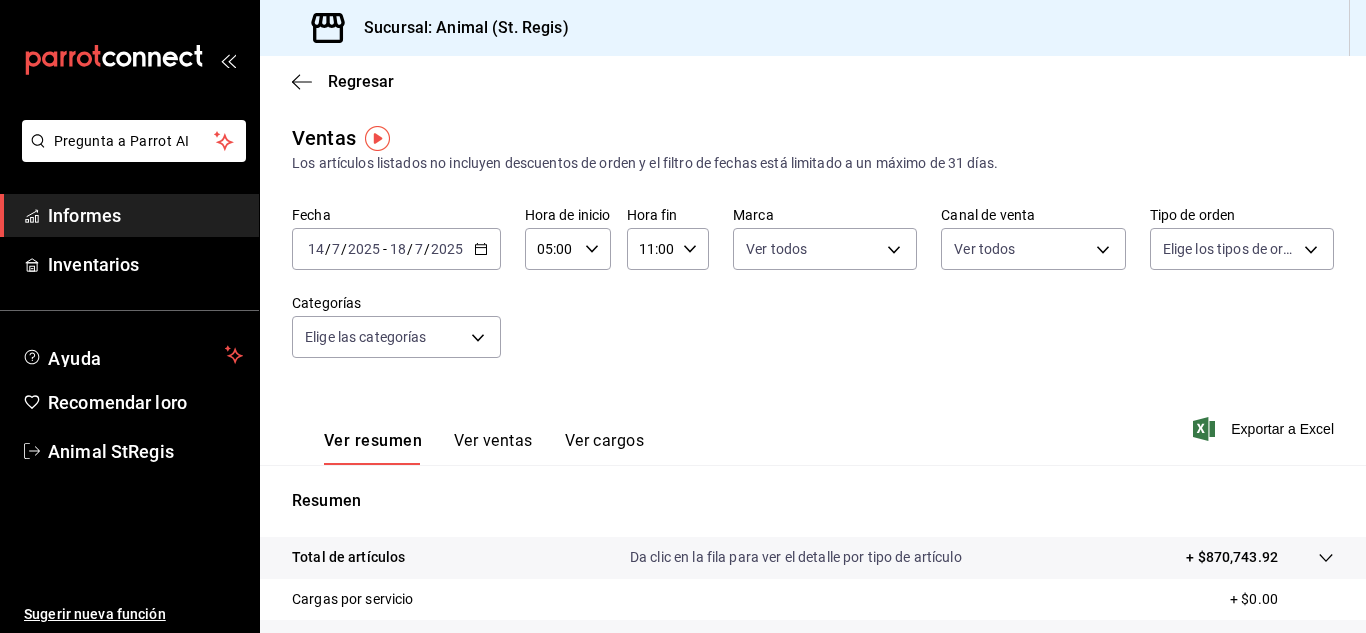 click on "Pregunta a Parrot AI Informes   Inventarios   Ayuda Recomendar loro   Animal StRegis   Sugerir nueva función   Sucursal: Animal (St. Regis) Regresar Ventas Los artículos listados no incluyen descuentos de orden y el filtro de fechas está limitado a un máximo de 31 días. Fecha [DATE] [DATE] - [DATE] [DATE] Hora de inicio 05:00 Hora de inicio Hora fin 11:00 Hora fin Marca Ver todos 3f39fcdc-c8c4-4fff-883a-47b345d9391c Canal de venta Ver todos PARROT,UBER_EATS,RAPPI,DIDI_FOOD,ONLINE Tipo de orden Elige los tipos de orden Categorías Elige las categorías Ver resumen Ver ventas Ver cargos Exportar a Excel Resumen Total de artículos Da clic en la fila para ver el detalle por tipo de artículo + $870,743.92 Cargas por servicio + $0.00 Venta bruta = $870,743.92 Descuentos totales - $11,361.00 Certificados de regalo - $0.00 Venta total = $859,382.92 Impuestos - $118,535.58 Venta neta = $740,847.34 Texto original Valora esta traducción Pregunta a Parrot AI Informes   Inventarios   Ayuda" at bounding box center [683, 316] 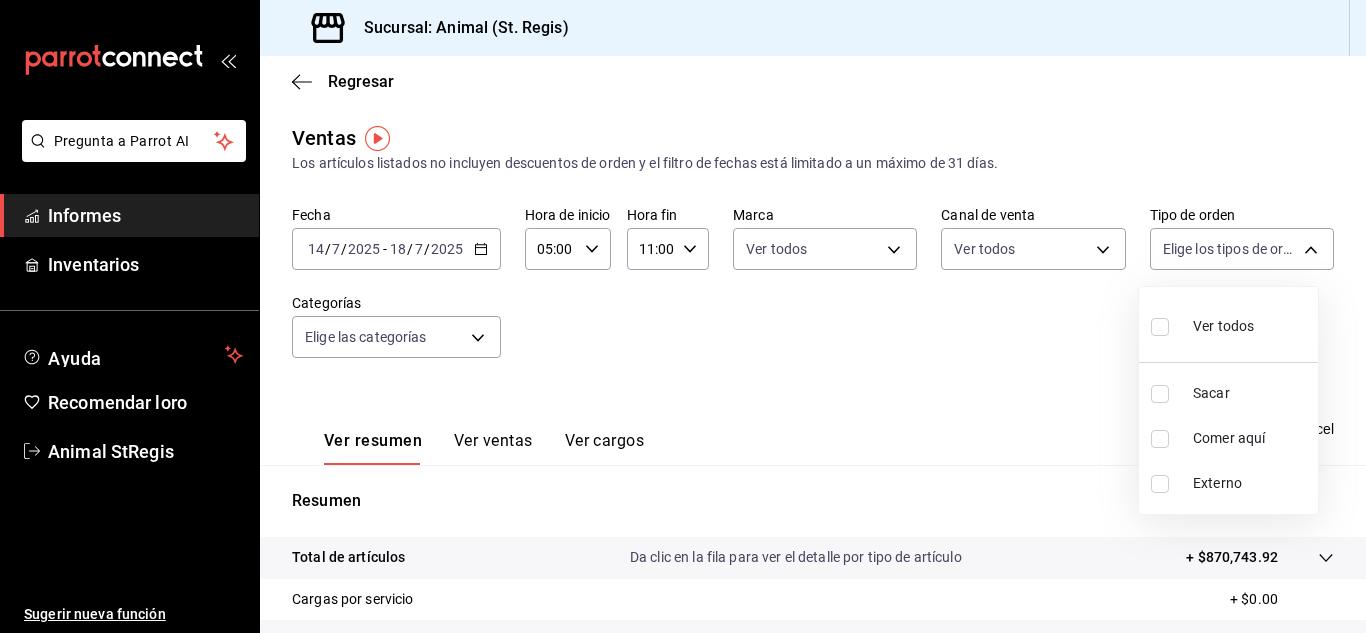 click at bounding box center [1160, 327] 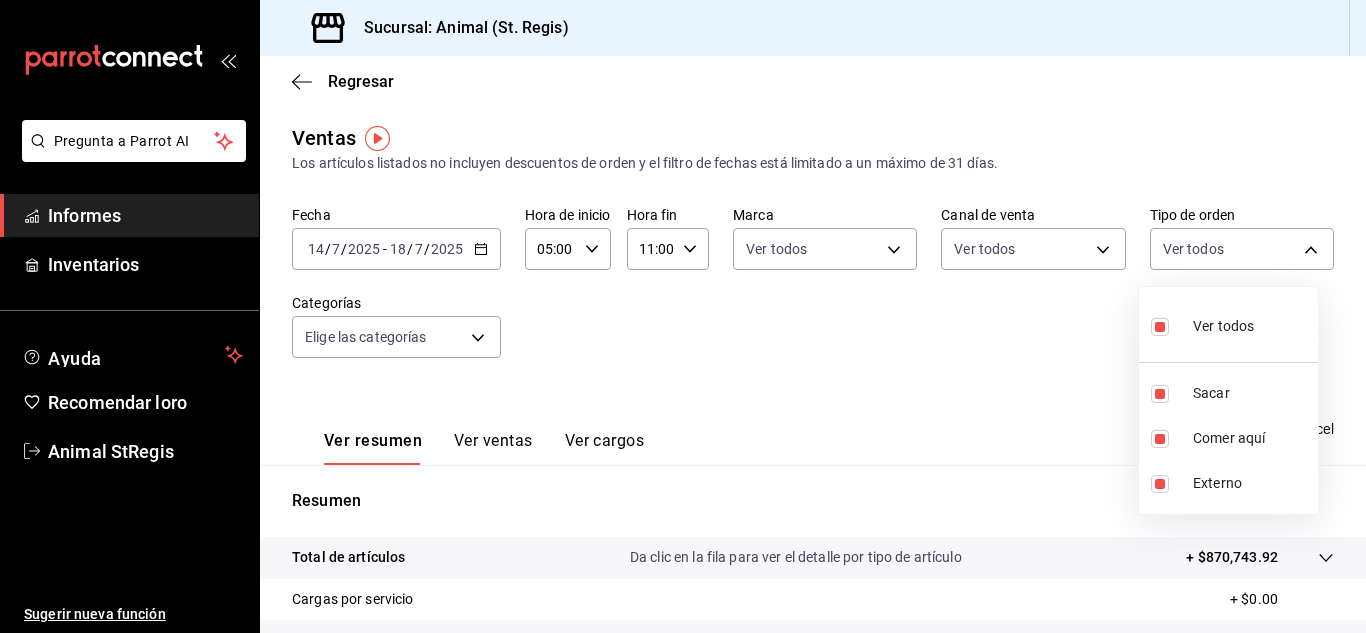 click at bounding box center [683, 316] 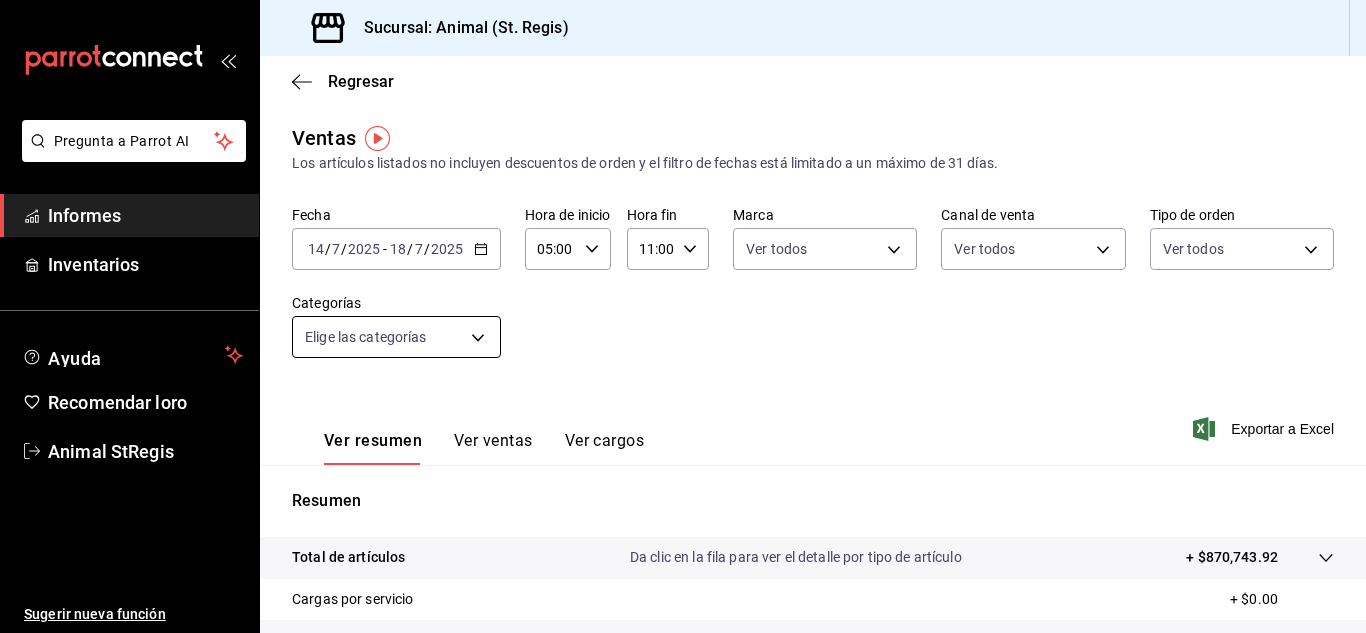 click on "Pregunta a Parrot AI Informes   Inventarios   Ayuda Recomendar loro   Animal StRegis   Sugerir nueva función   Sucursal: Animal (St. Regis) Regresar Ventas Los artículos listados no incluyen descuentos de orden y el filtro de fechas está limitado a un máximo de 31 días. Fecha [DATE] [DATE] - [DATE] [DATE] Hora de inicio 05:00 Hora de inicio Hora fin 11:00 Hora fin Marca Ver todos 3f39fcdc-c8c4-4fff-883a-47b345d9391c Canal de venta Ver todos PARROT,UBER_EATS,RAPPI,DIDI_FOOD,ONLINE Tipo de orden Ver todos 3f245141-8cb2-4099-bf0f-bc16ed99609a,be50bec9-a7ef-41cc-9154-7015b9ad380c,EXTERNAL Categorías Elige las categorías Ver resumen Ver ventas Ver cargos Exportar a Excel Resumen Total de artículos Da clic en la fila para ver el detalle por tipo de artículo + $870,743.92 Cargas por servicio + $0.00 Venta bruta = $870,743.92 Descuentos totales - $11,361.00 Certificados de regalo - $0.00 Venta total = $859,382.92 Impuestos - $118,535.58 Venta neta = $740,847.34 Texto original Informes" at bounding box center (683, 316) 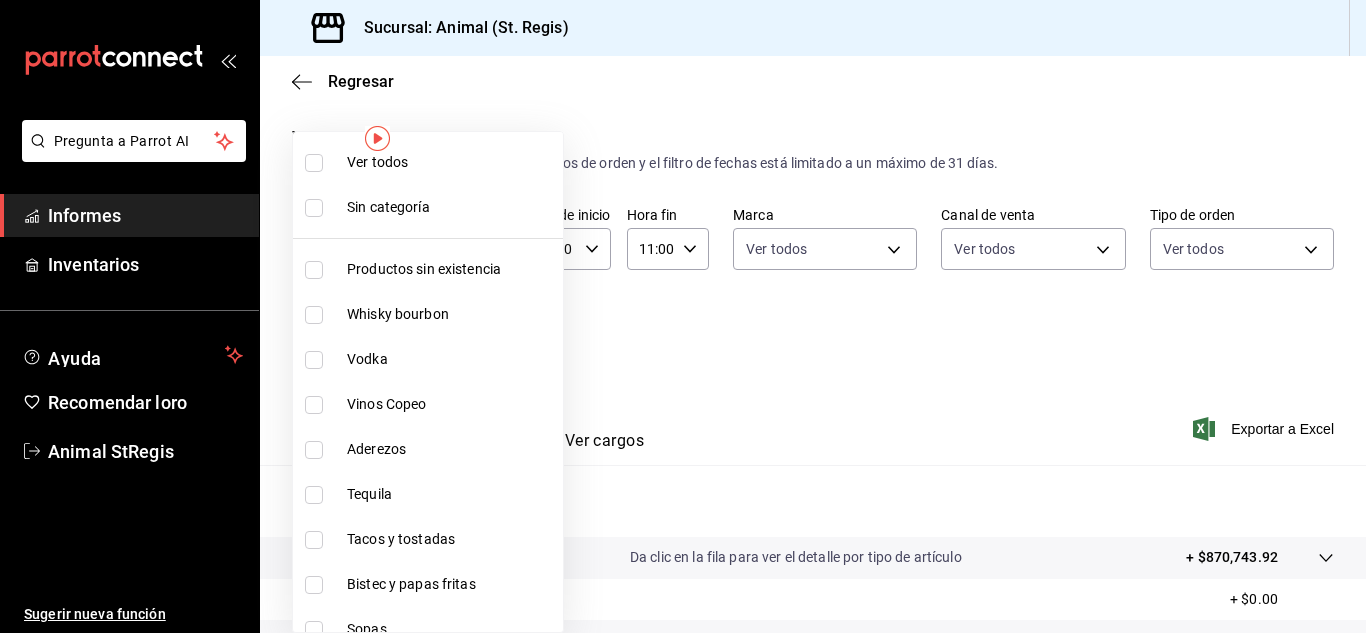 click at bounding box center [314, 163] 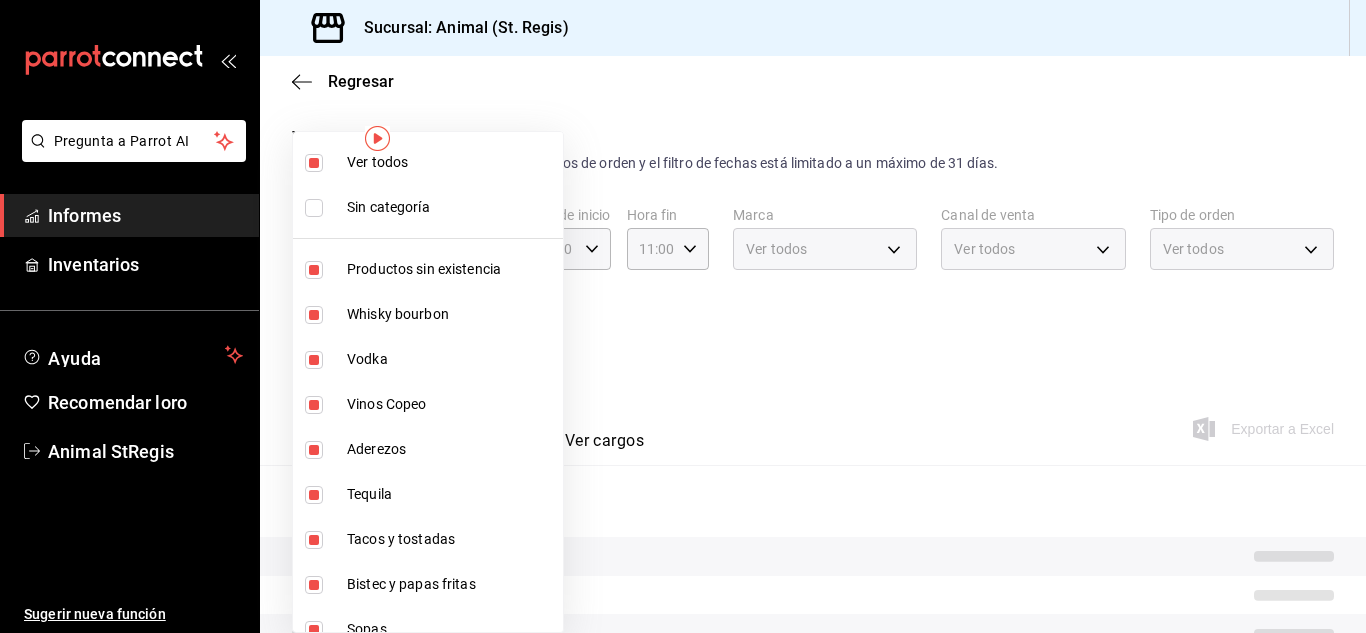 click at bounding box center (683, 316) 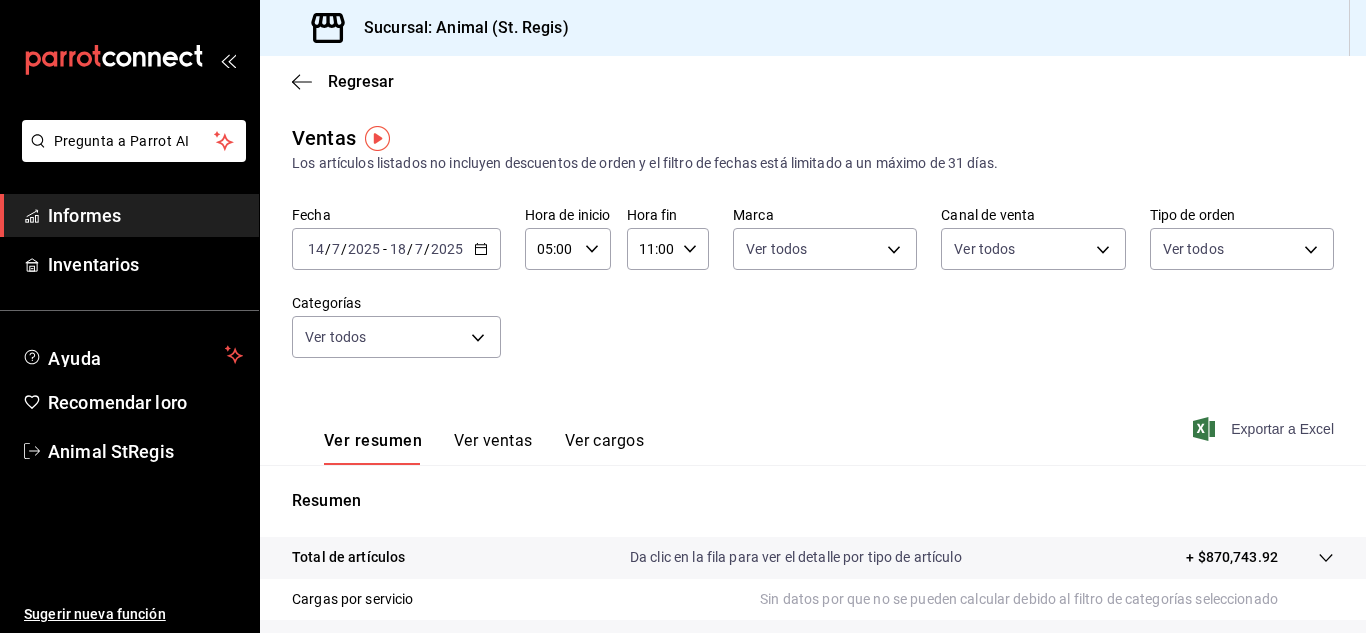 click on "Exportar a Excel" at bounding box center (1282, 429) 